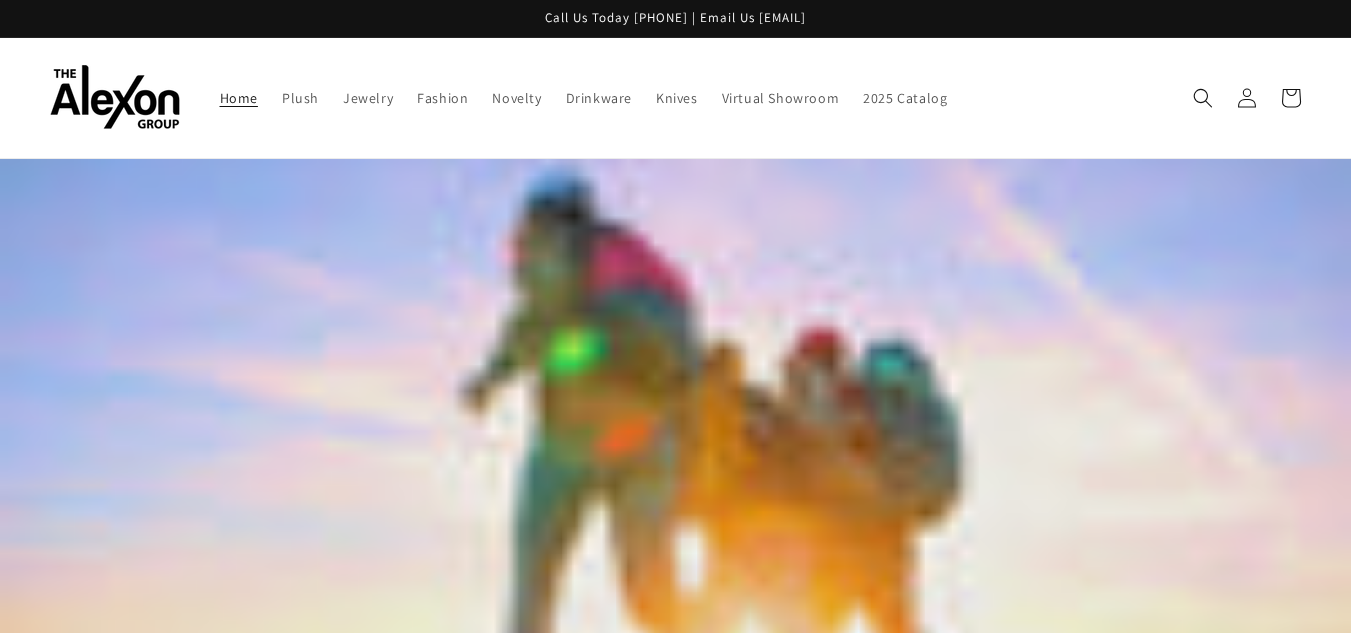 scroll, scrollTop: 0, scrollLeft: 0, axis: both 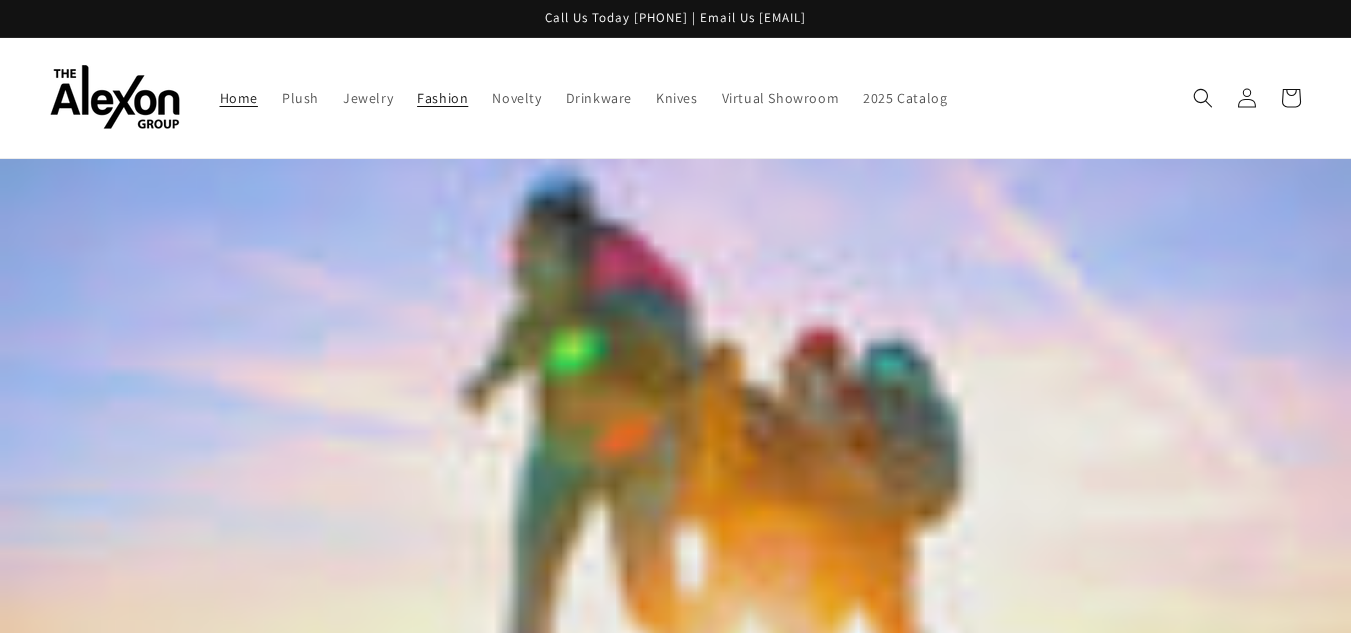 click on "Fashion" at bounding box center (442, 98) 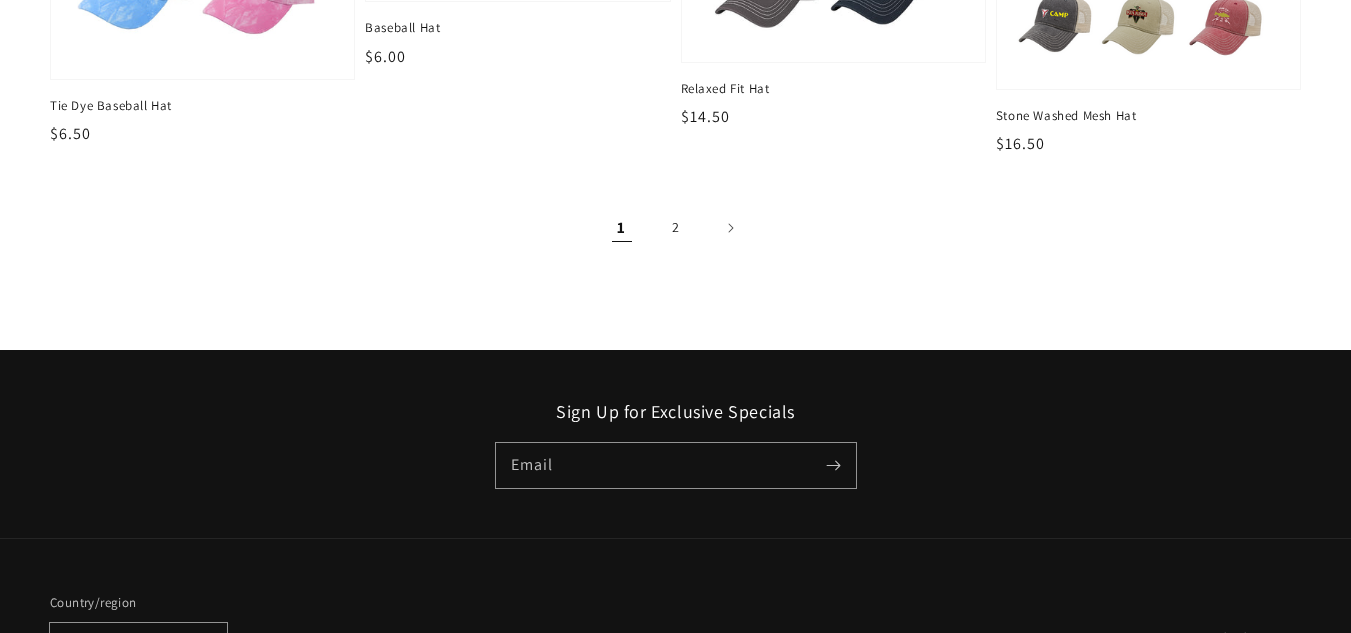 scroll, scrollTop: 2636, scrollLeft: 0, axis: vertical 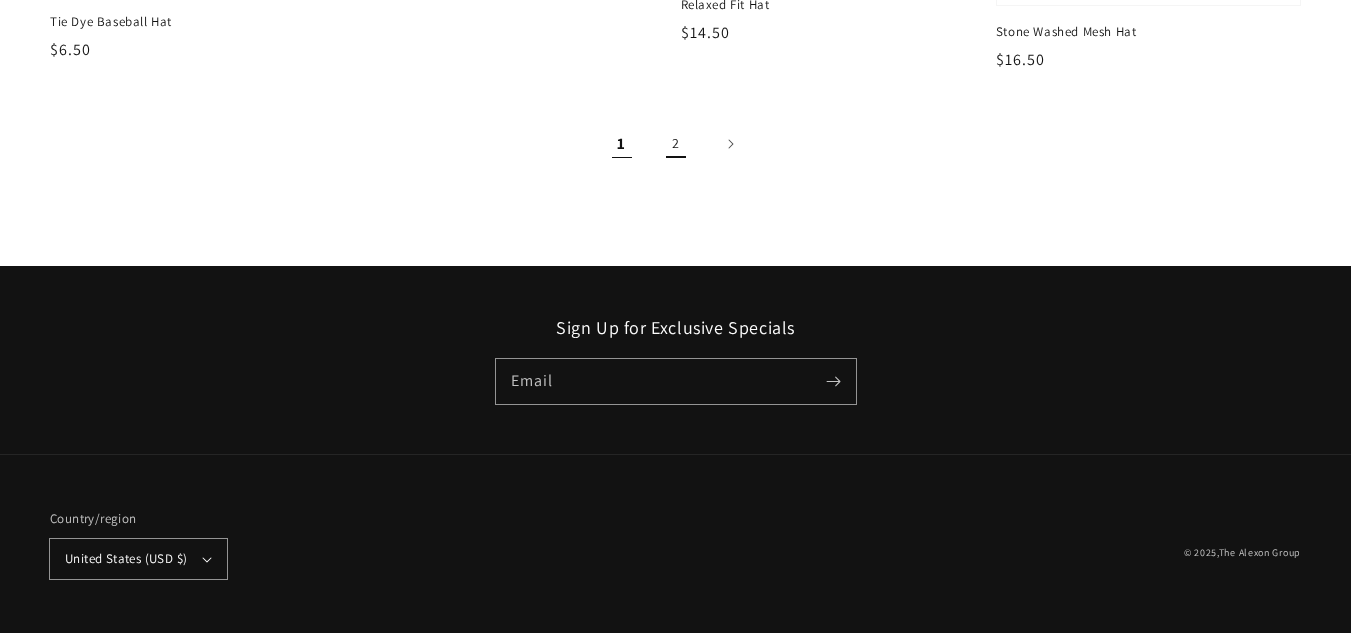 click on "2" at bounding box center (676, 144) 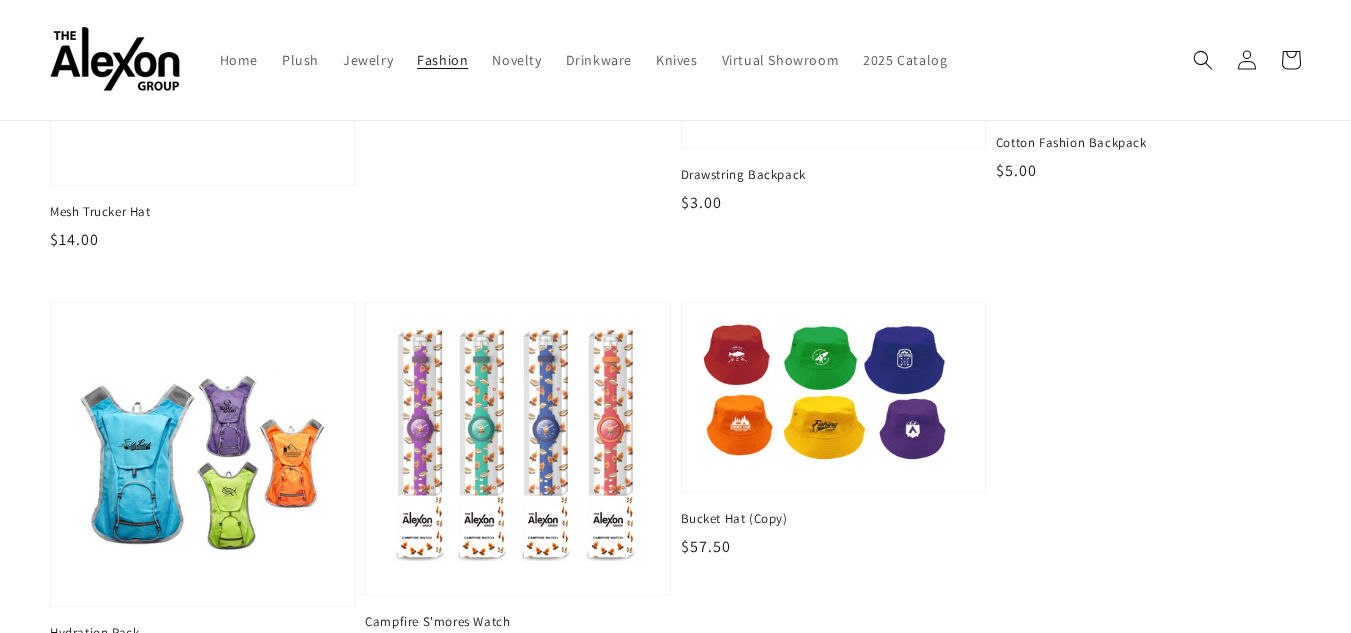scroll, scrollTop: 324, scrollLeft: 0, axis: vertical 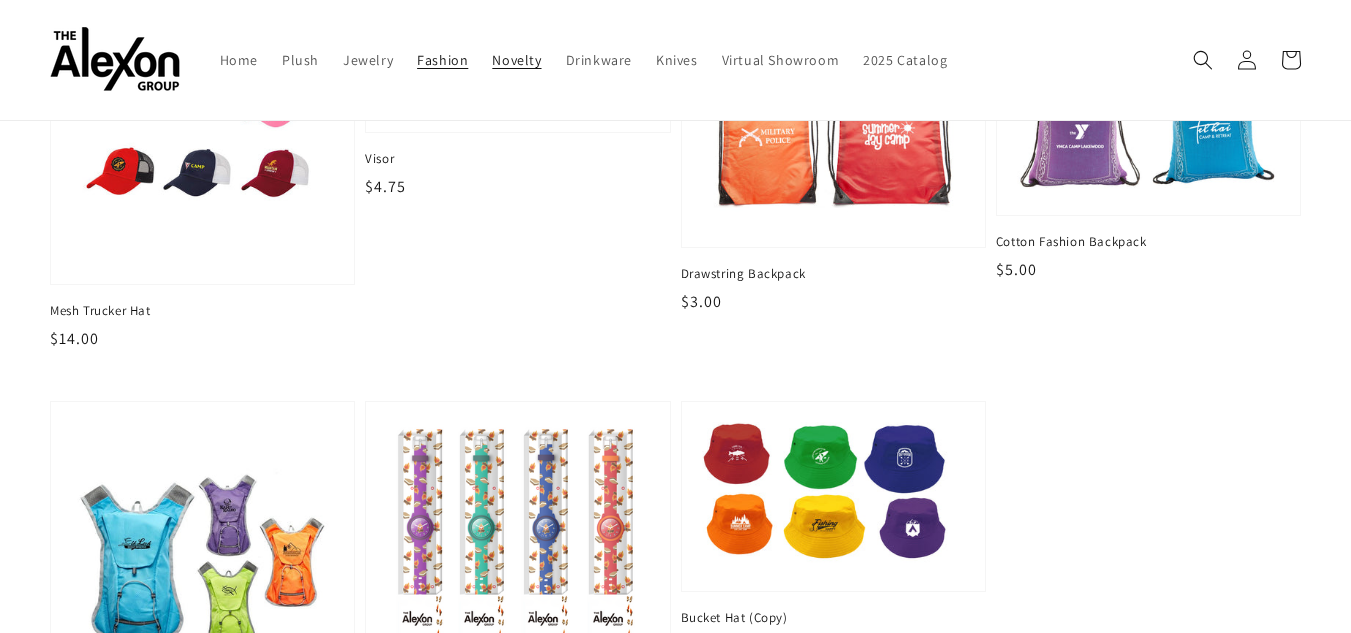 click on "Novelty" at bounding box center [516, 60] 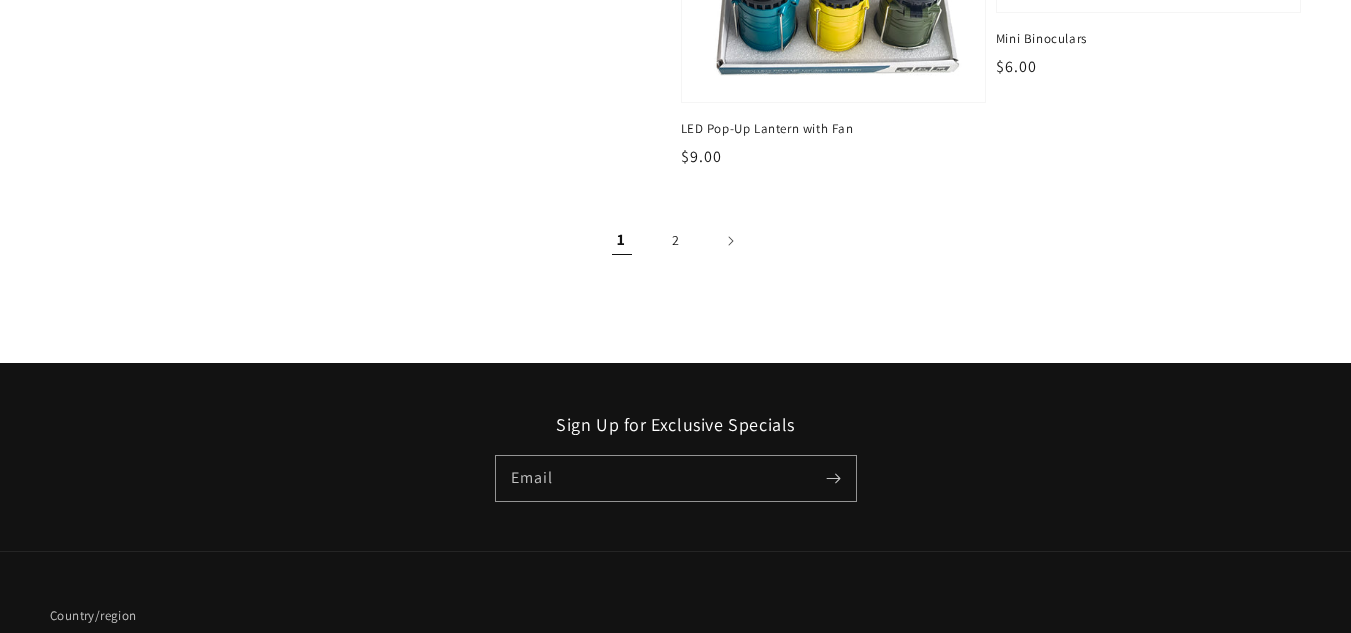 scroll, scrollTop: 2966, scrollLeft: 0, axis: vertical 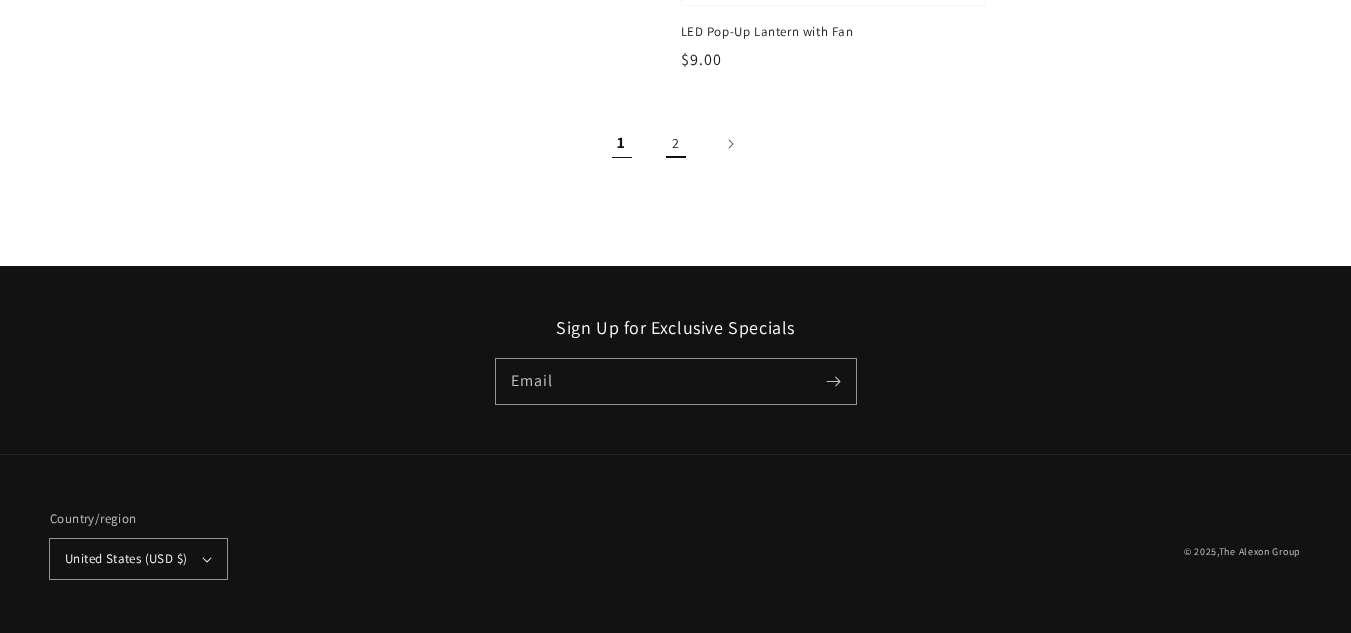 click on "2" at bounding box center (676, 144) 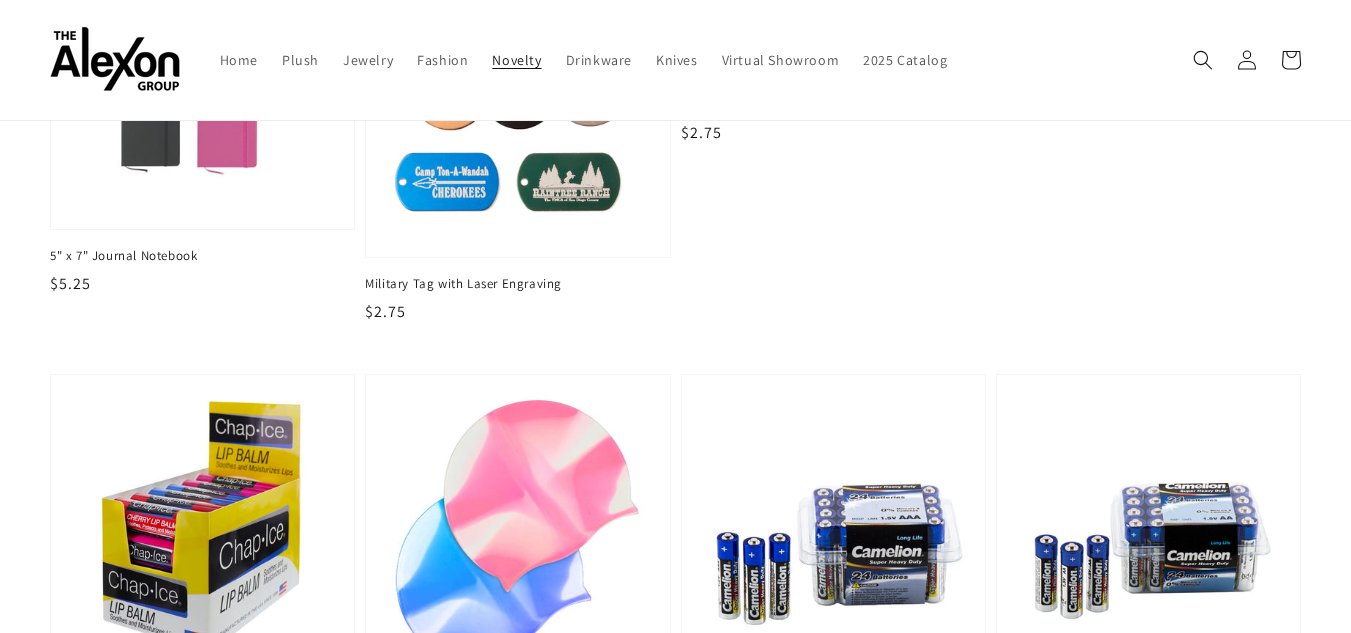 scroll, scrollTop: 783, scrollLeft: 0, axis: vertical 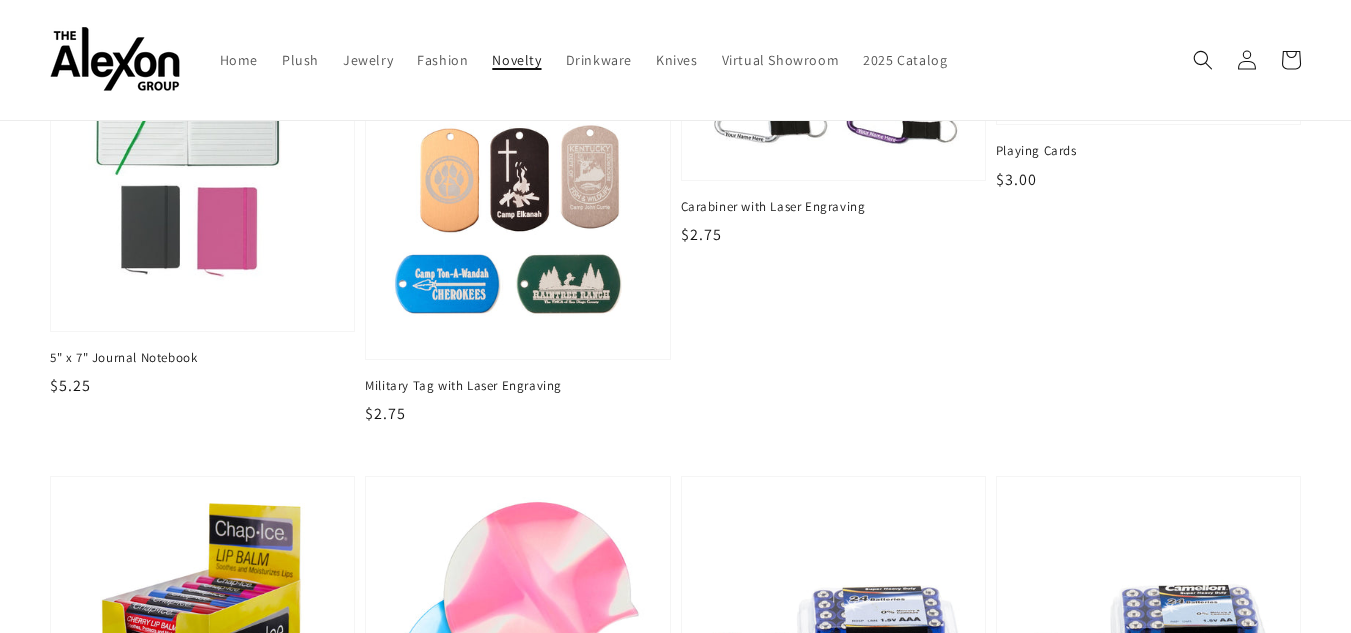 click on "Novelty" at bounding box center [516, 60] 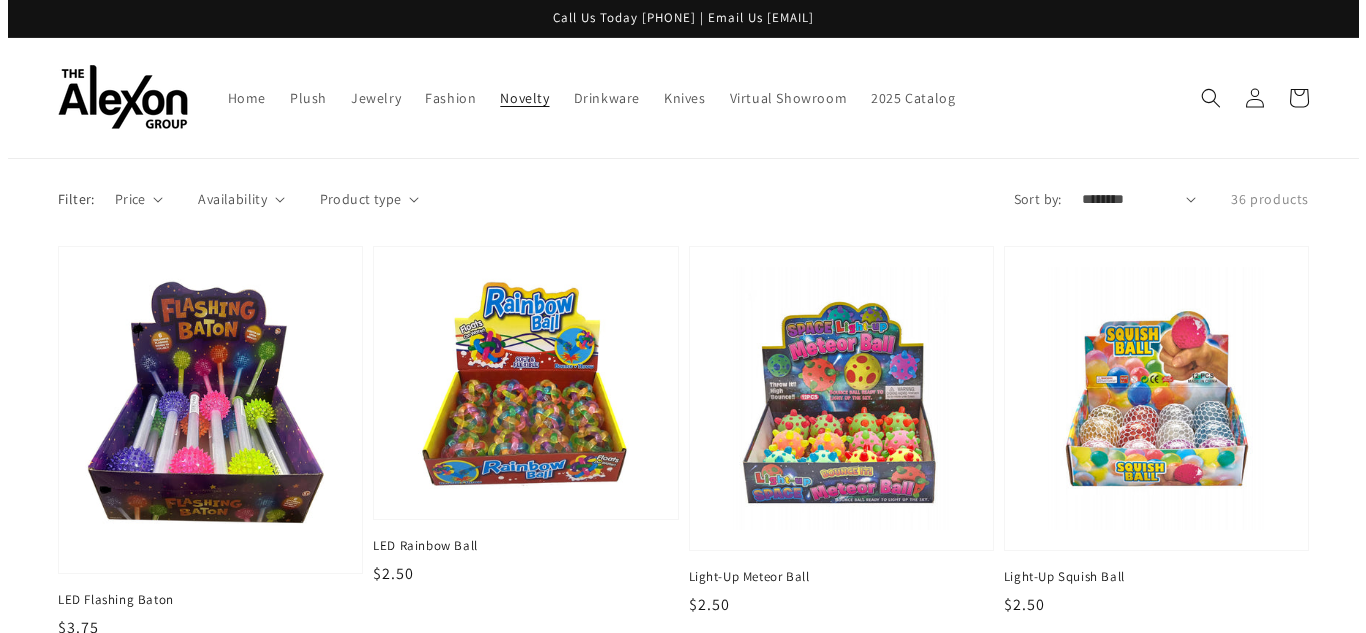scroll, scrollTop: 0, scrollLeft: 0, axis: both 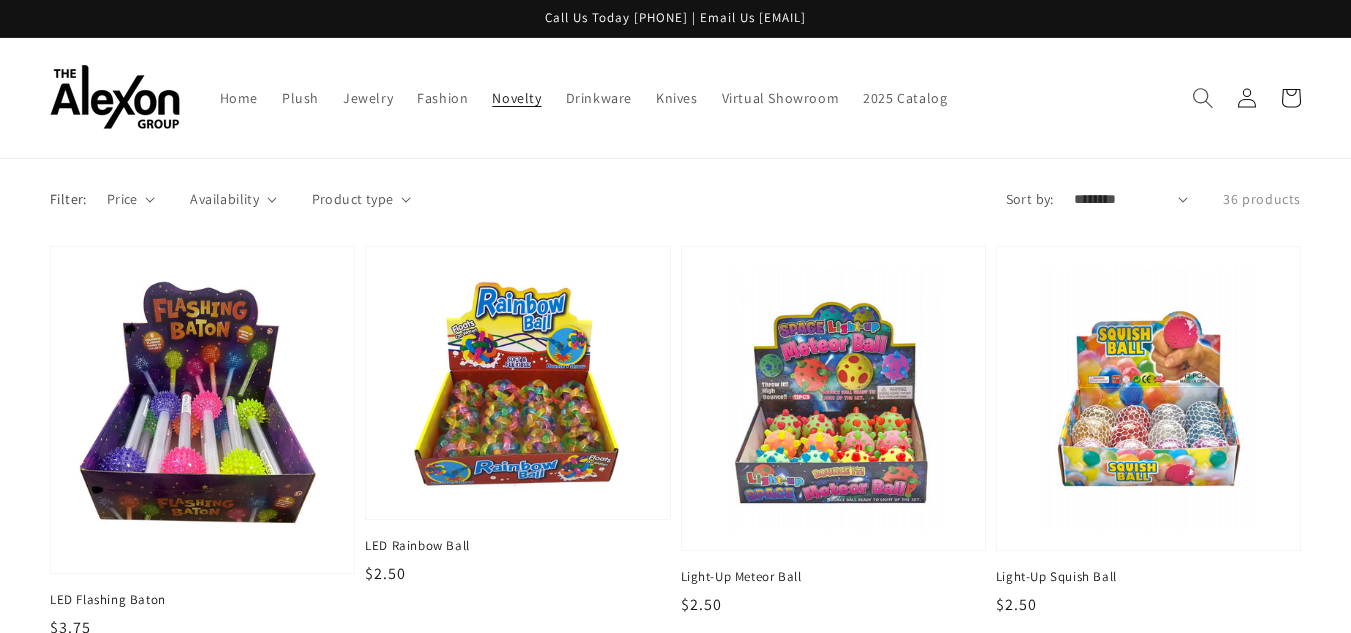 click 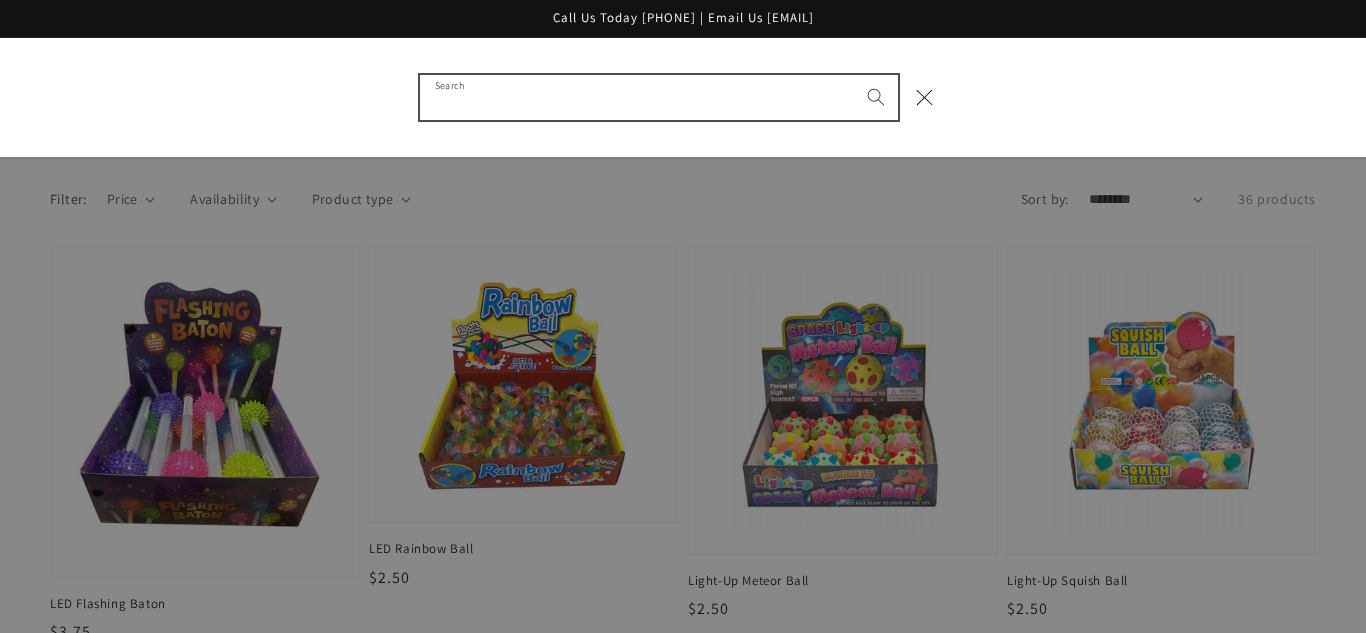 click on "Search" at bounding box center (659, 97) 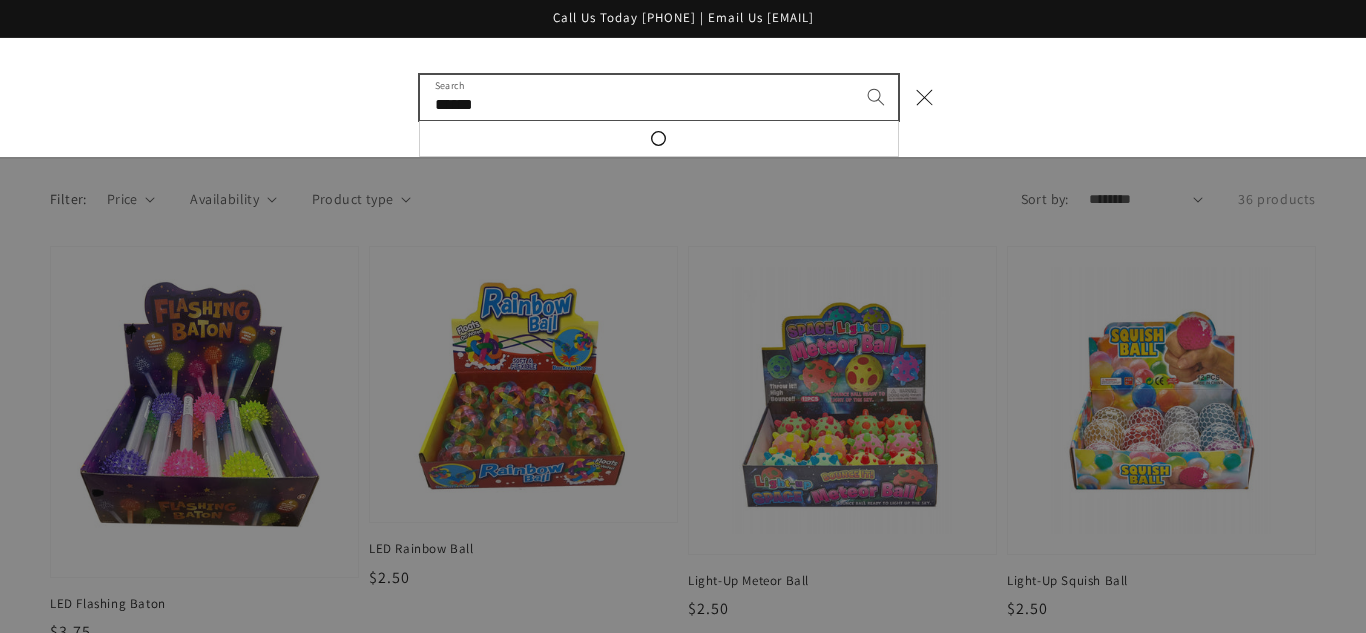 type on "******" 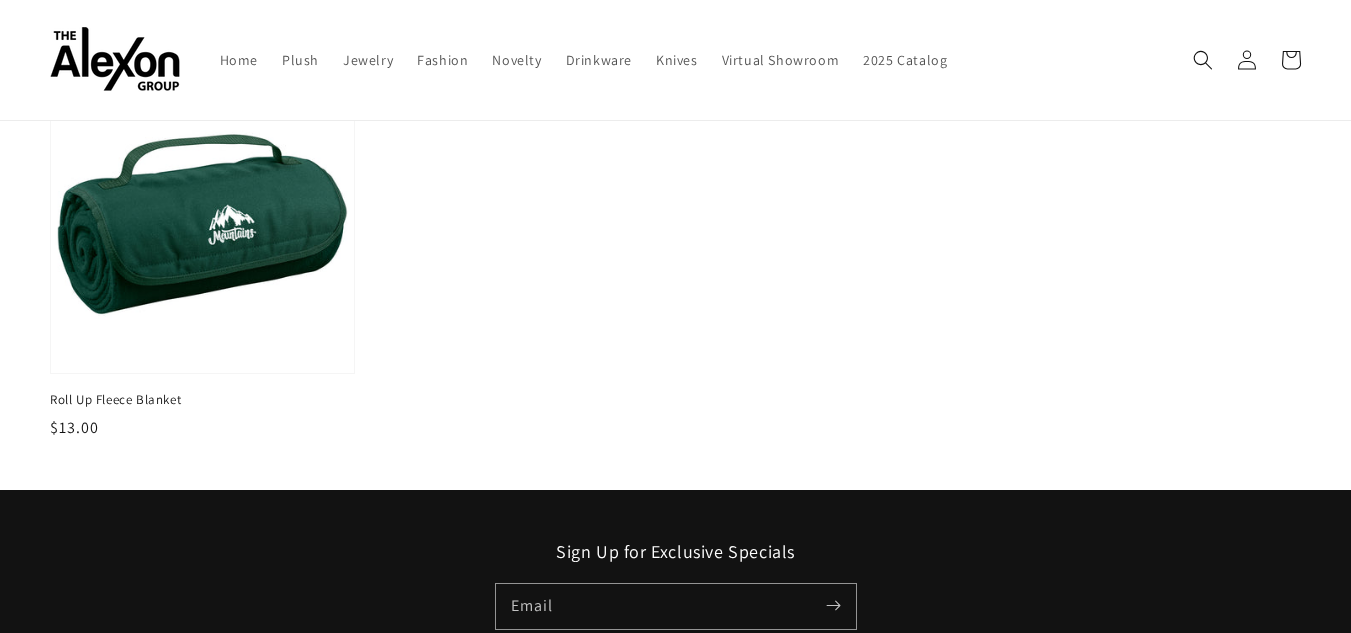 scroll, scrollTop: 400, scrollLeft: 0, axis: vertical 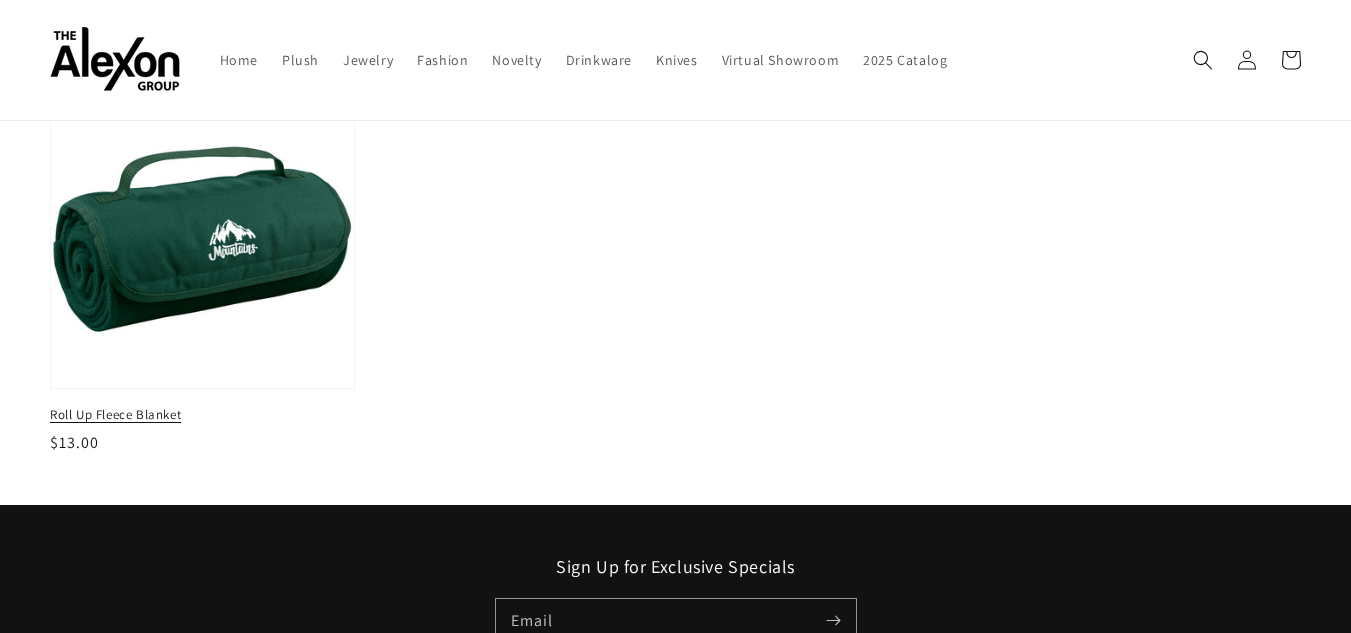 click at bounding box center [202, 236] 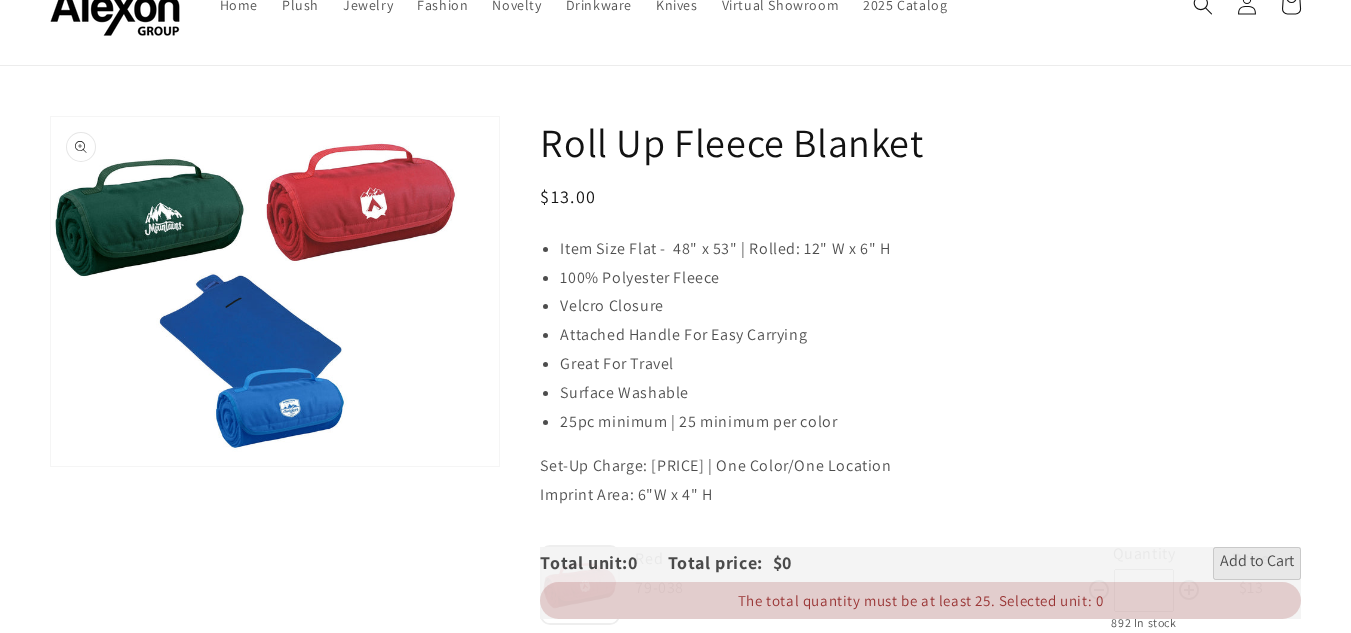scroll, scrollTop: 100, scrollLeft: 0, axis: vertical 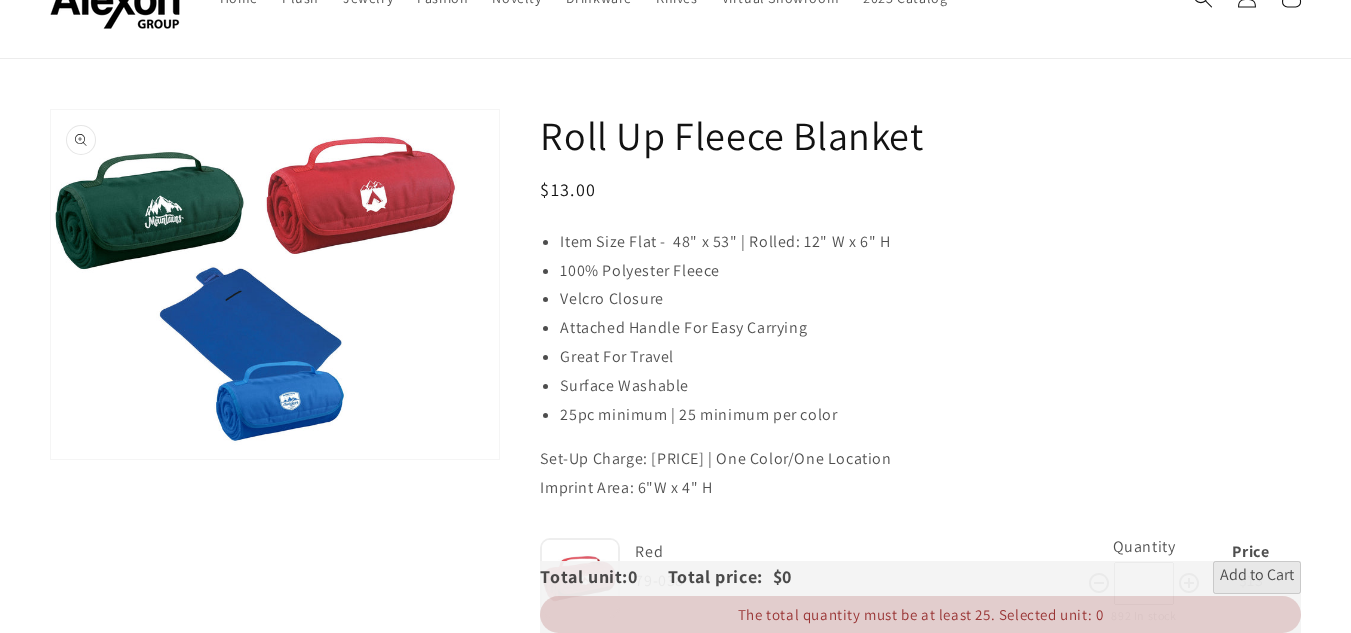 click on "Open media 1 in gallery view" at bounding box center [275, 285] 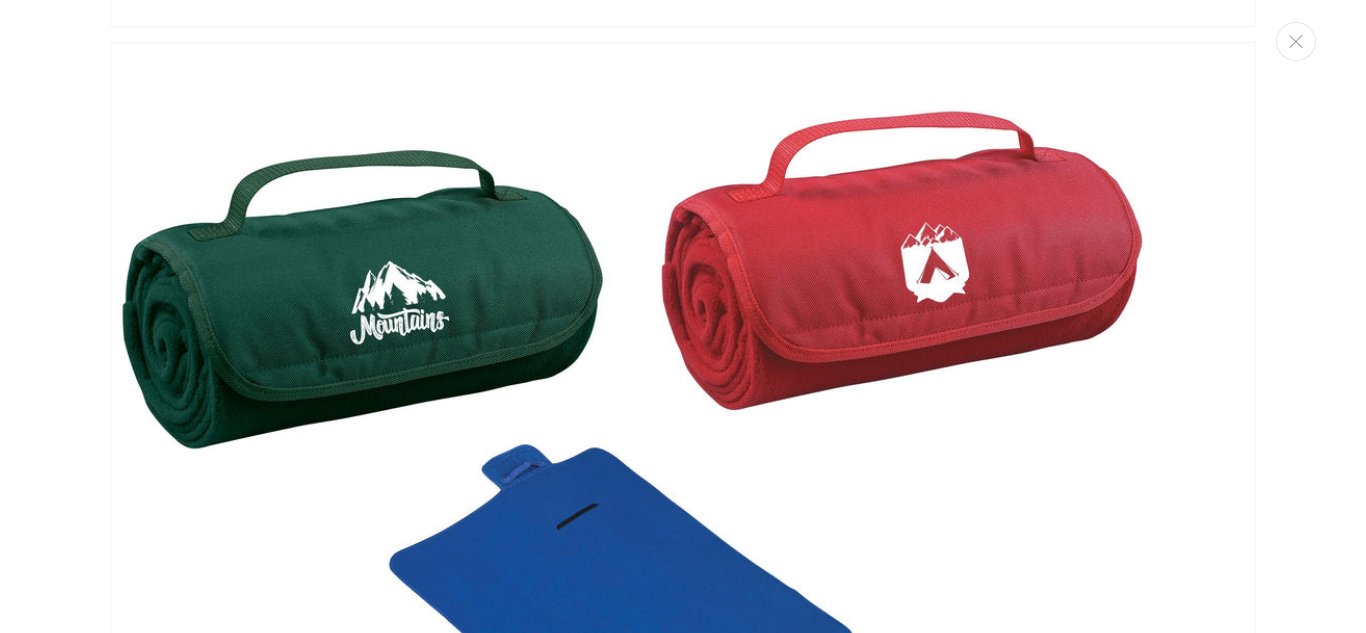 scroll, scrollTop: 1133, scrollLeft: 0, axis: vertical 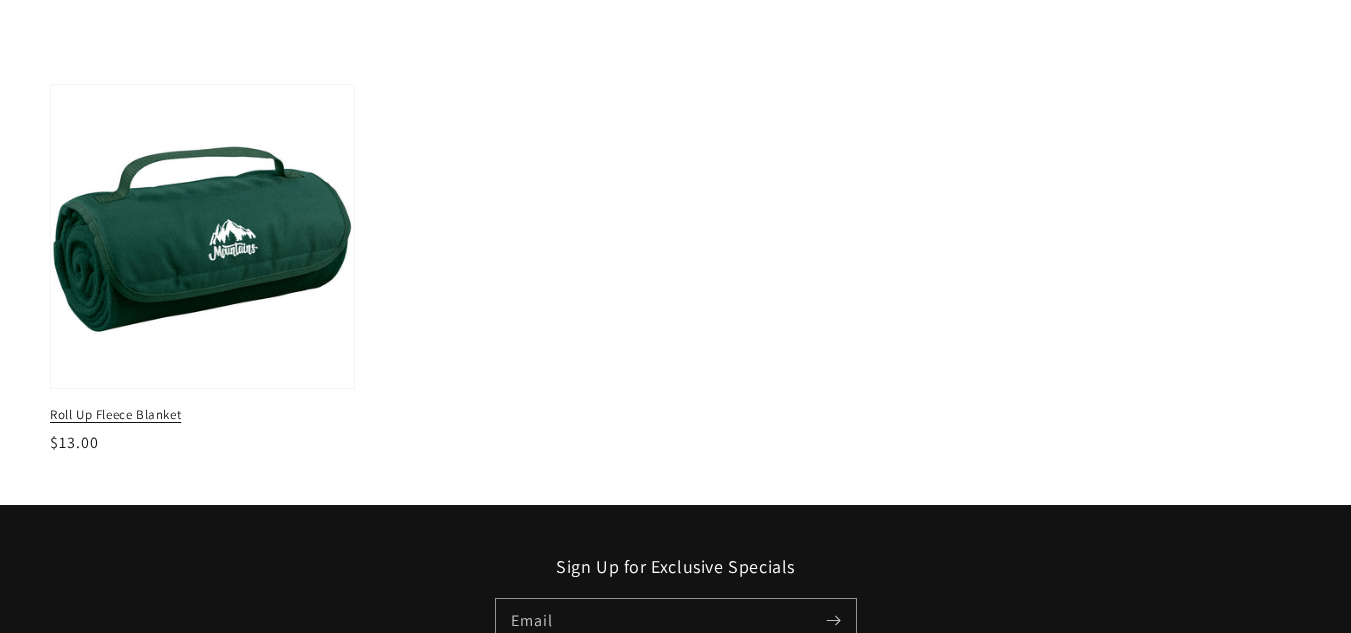 click at bounding box center [202, 236] 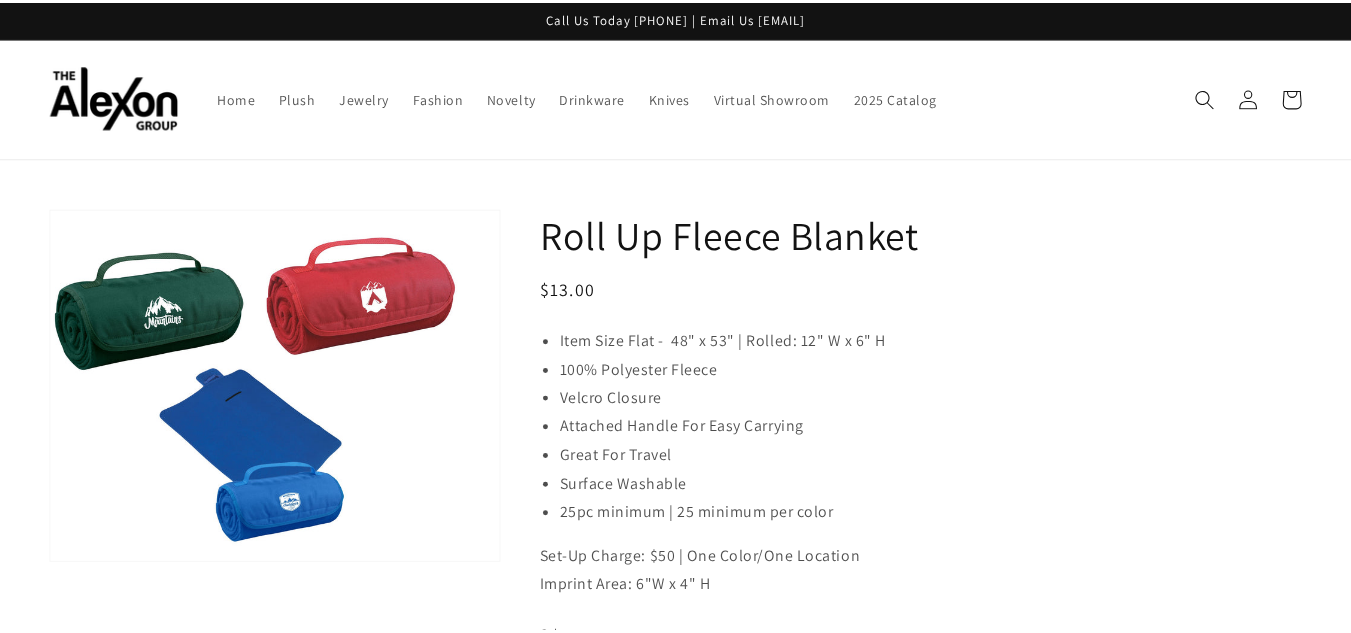 scroll, scrollTop: 0, scrollLeft: 0, axis: both 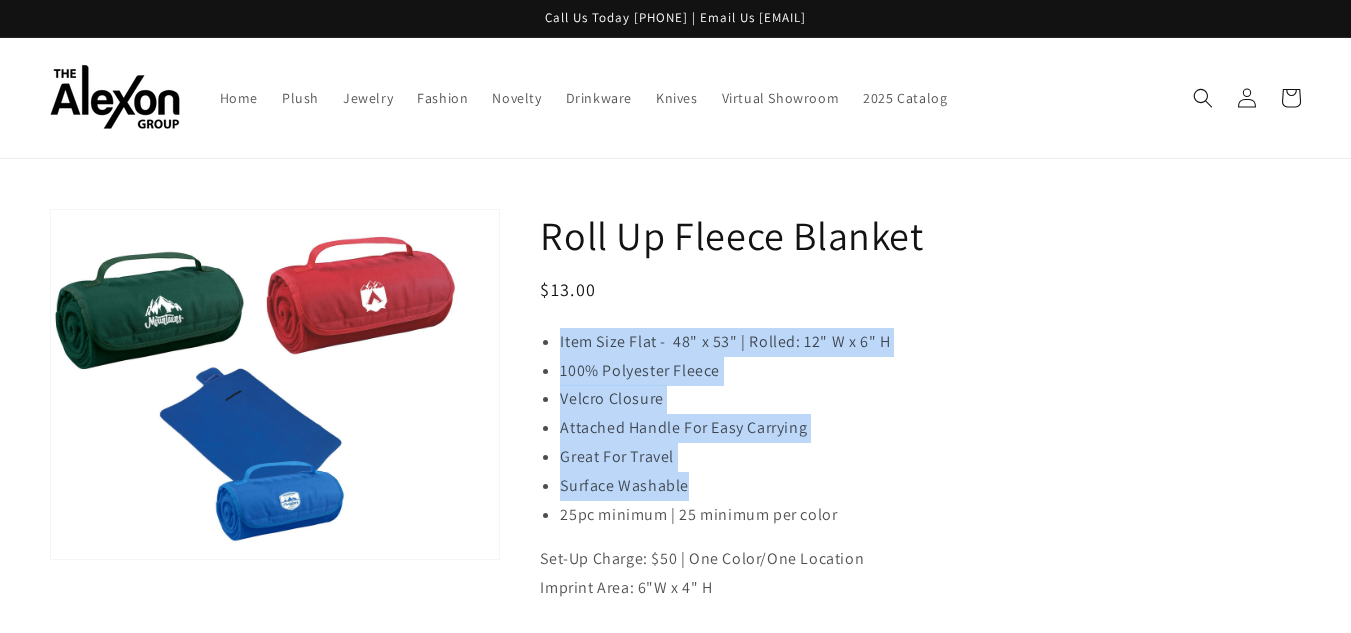 drag, startPoint x: 686, startPoint y: 485, endPoint x: 529, endPoint y: 345, distance: 210.35446 